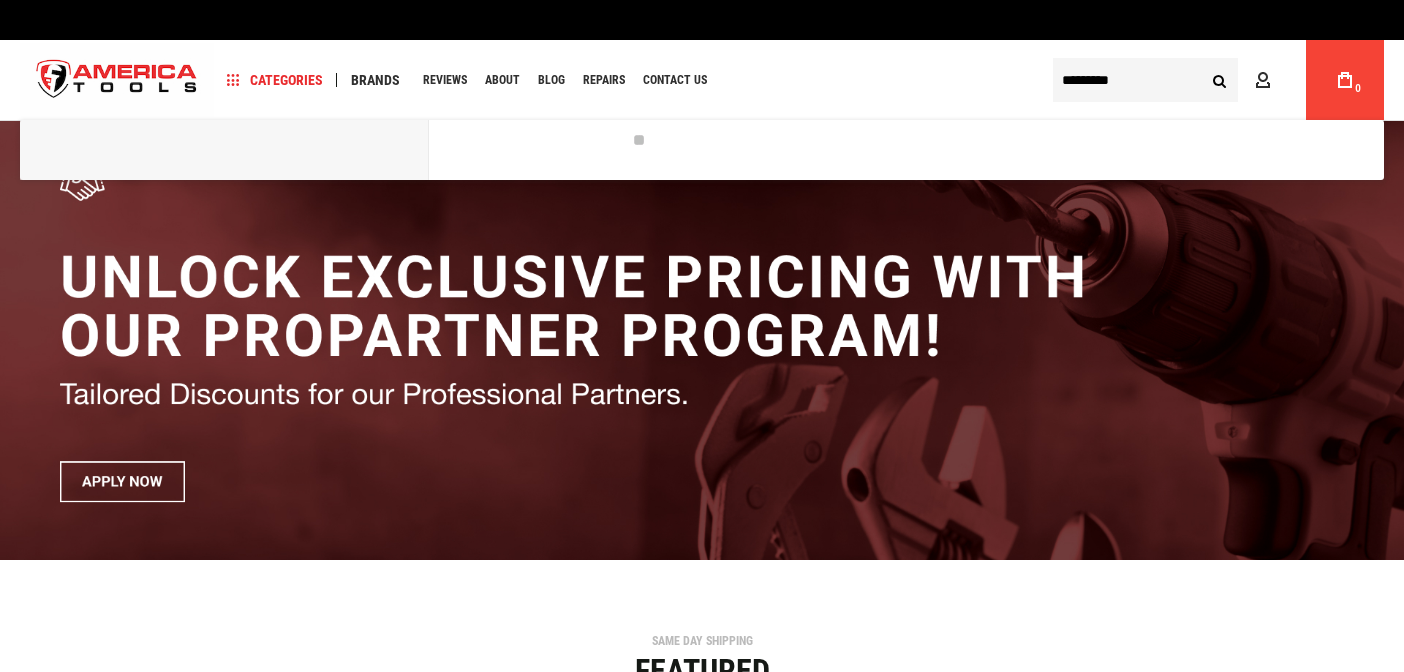 scroll, scrollTop: 0, scrollLeft: 0, axis: both 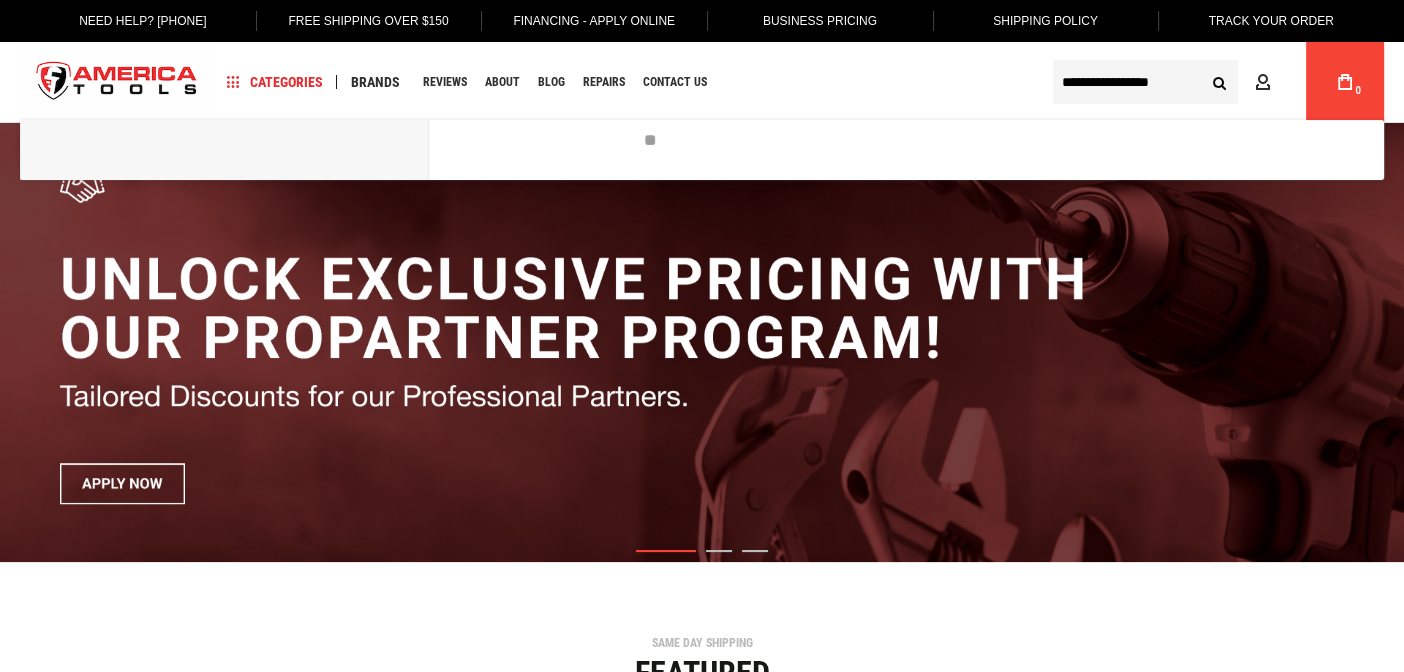 type on "**********" 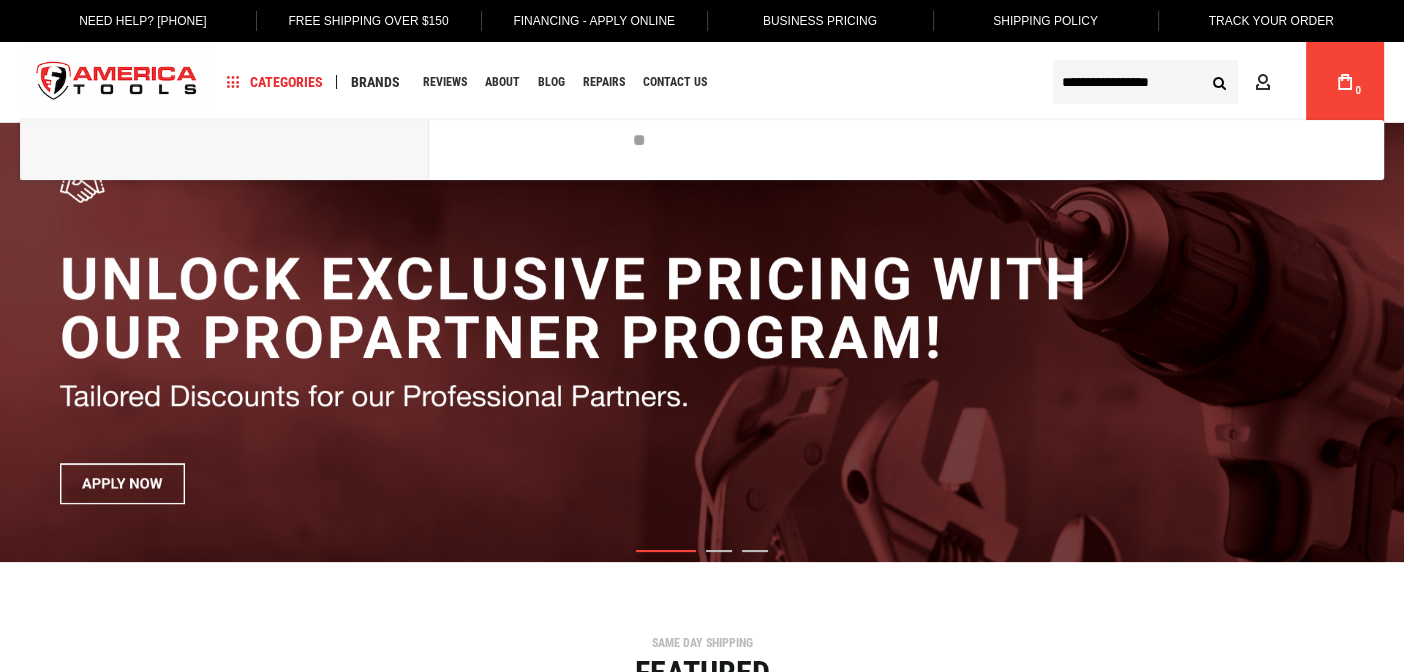 click on "Search" at bounding box center [1219, 82] 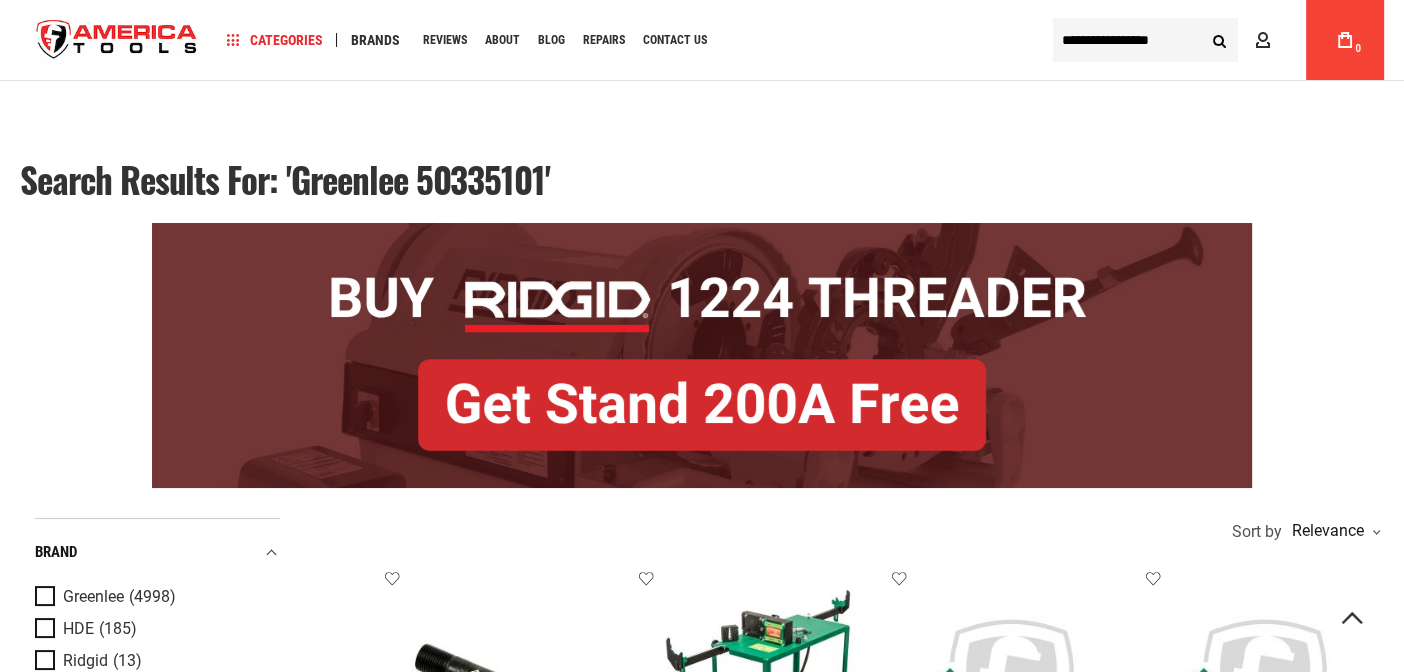 scroll, scrollTop: 299, scrollLeft: 0, axis: vertical 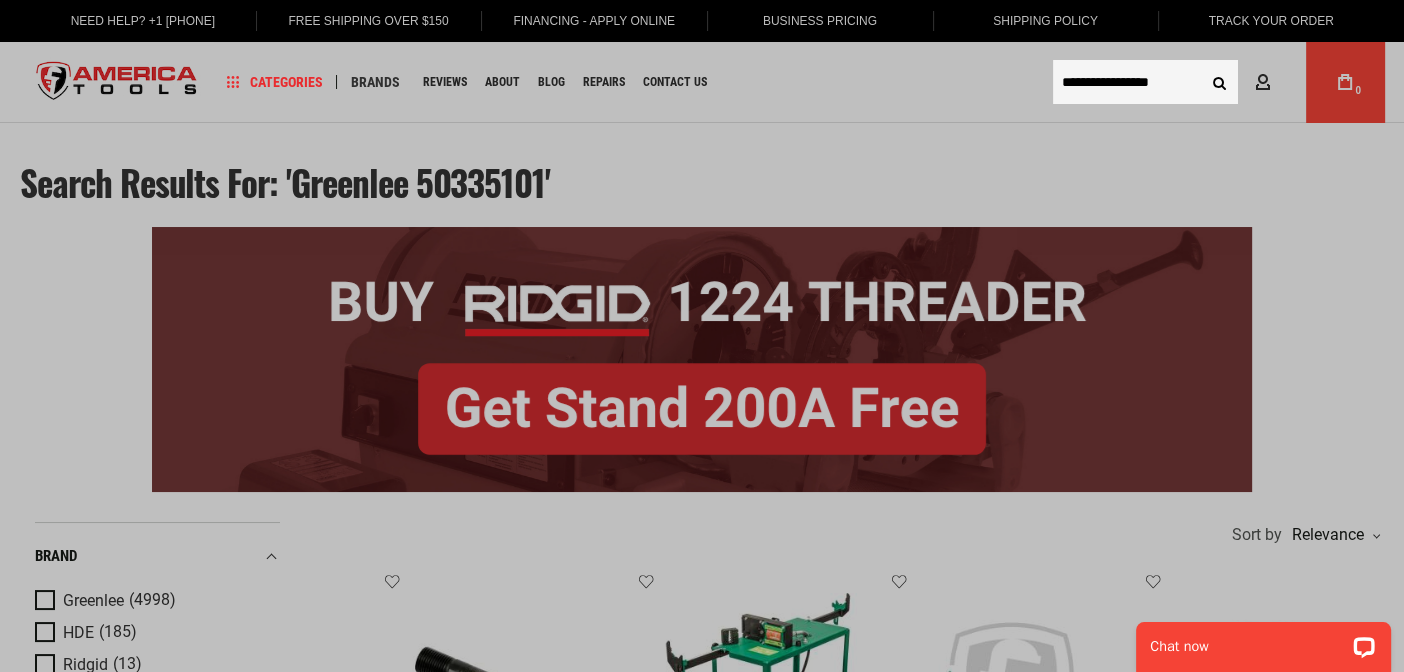 click on "**********" at bounding box center (1145, 82) 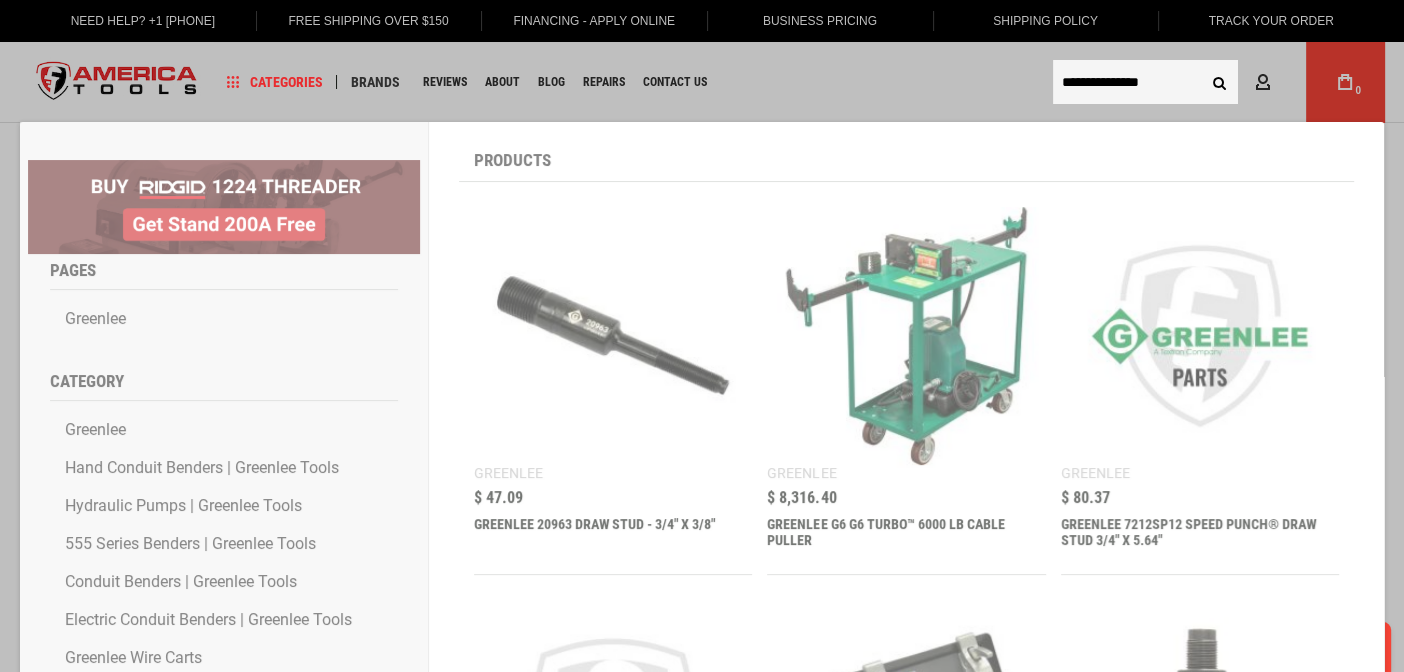 type on "**********" 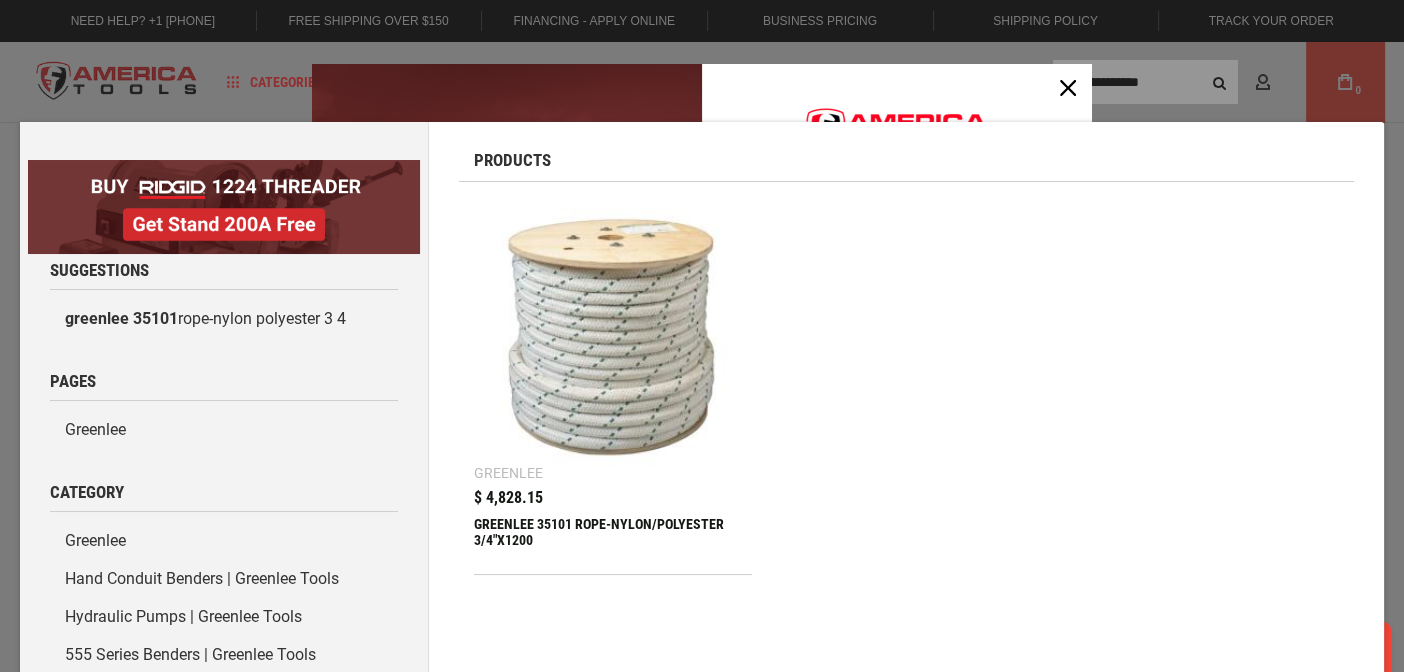 click at bounding box center [702, 336] 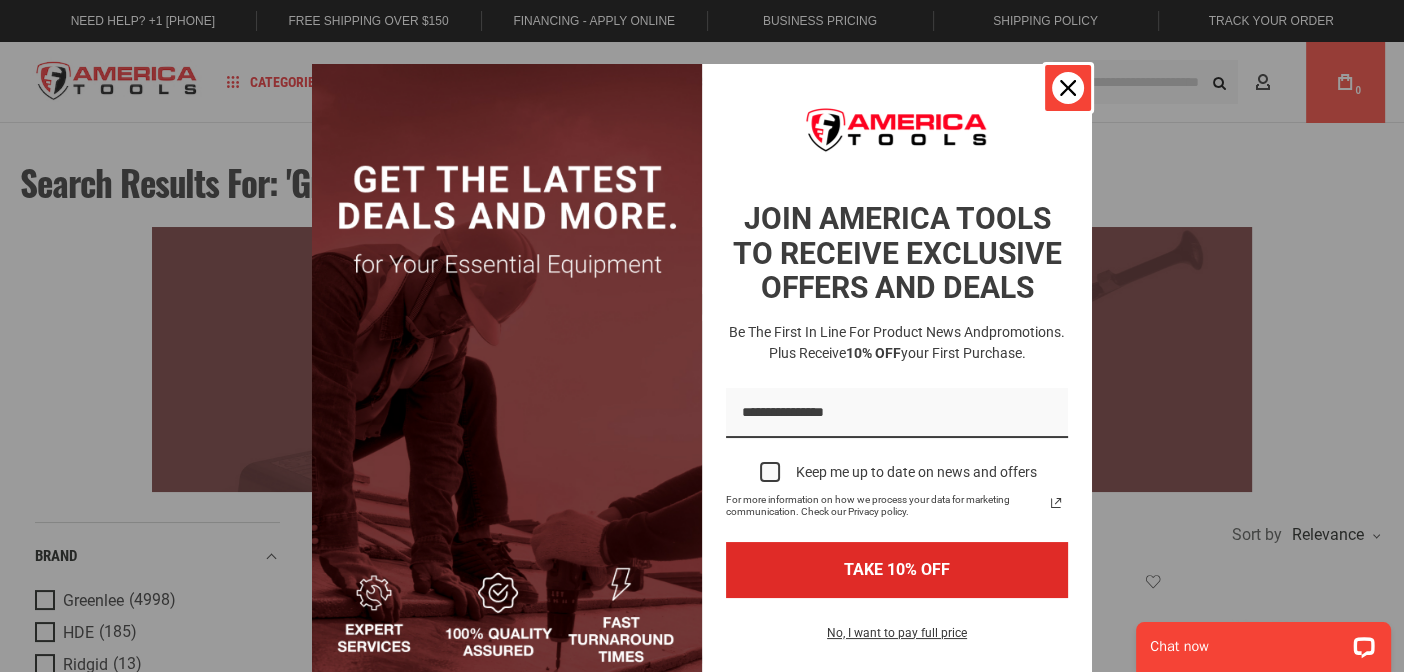 click 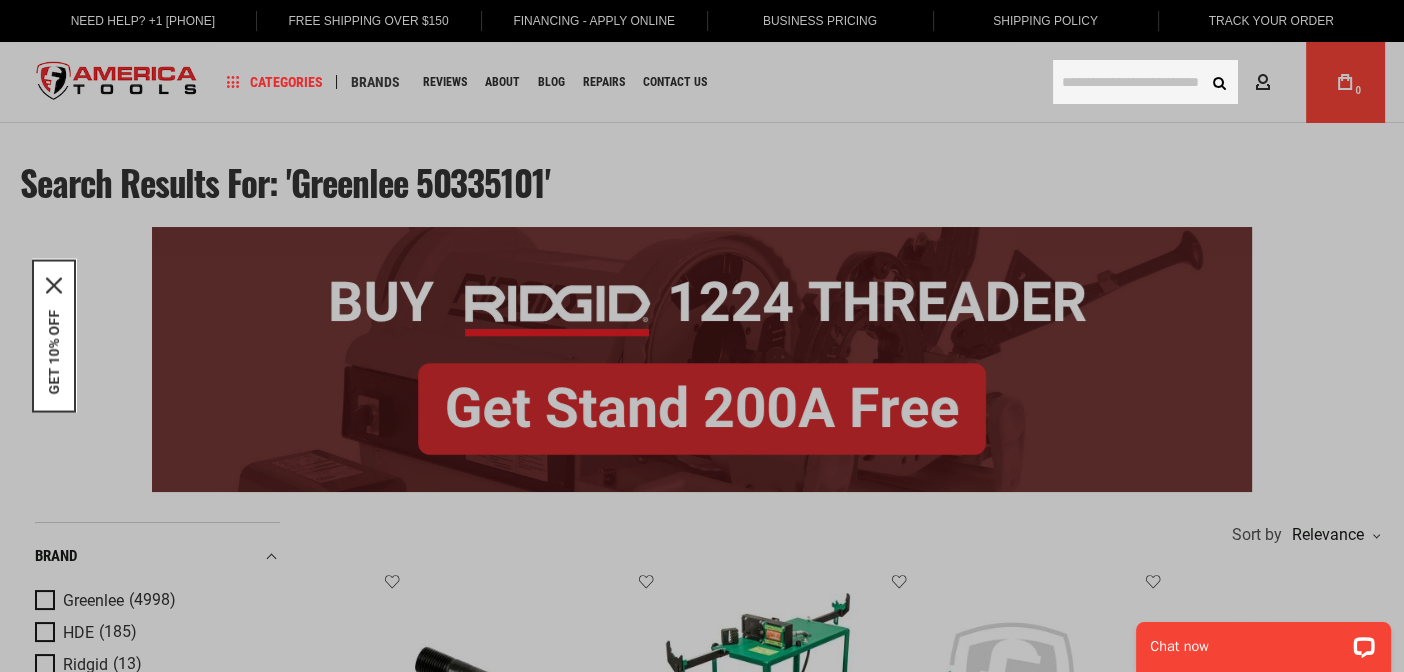 click at bounding box center [1145, 82] 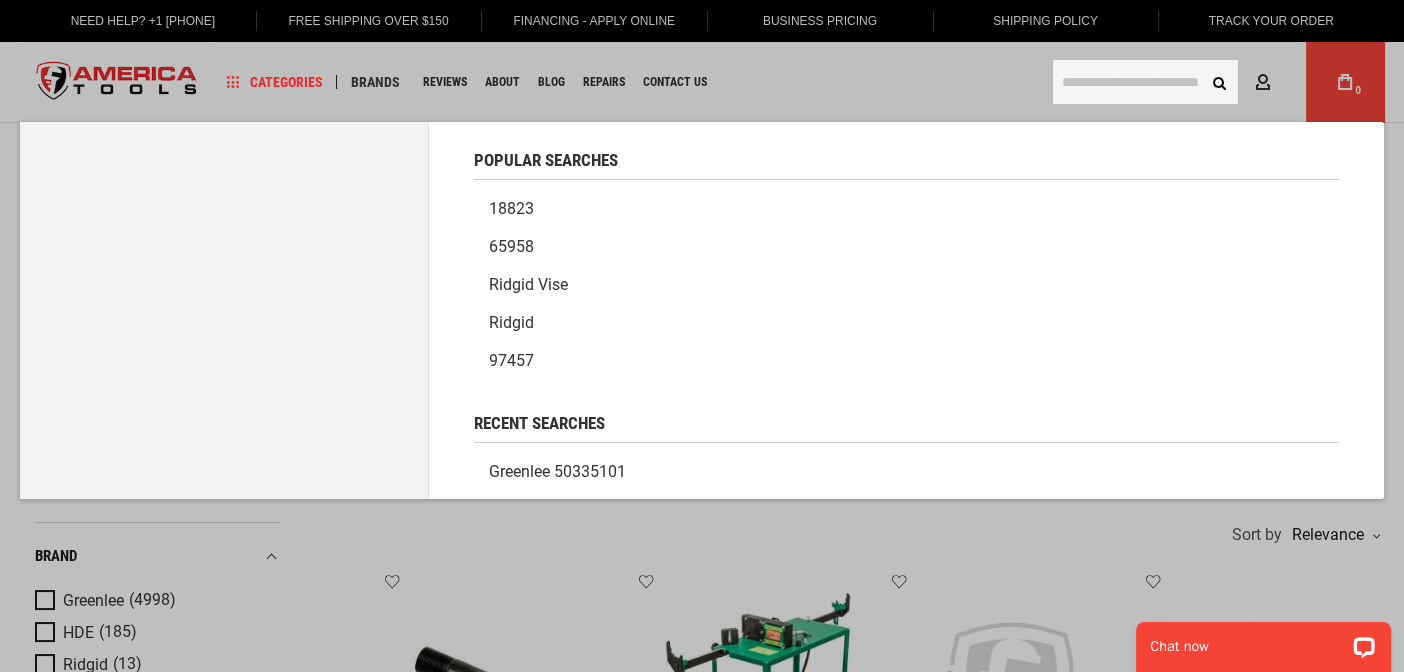 click on "greenlee 50335101" at bounding box center [906, 472] 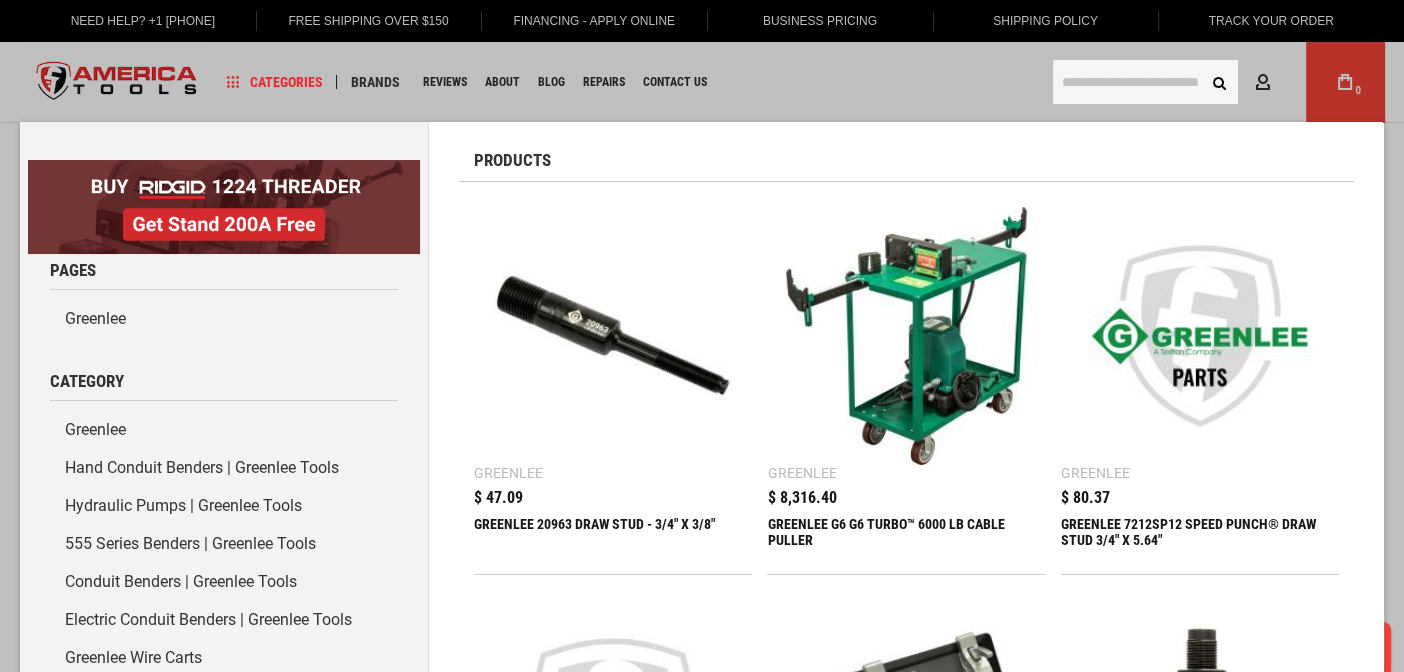 click at bounding box center [1145, 82] 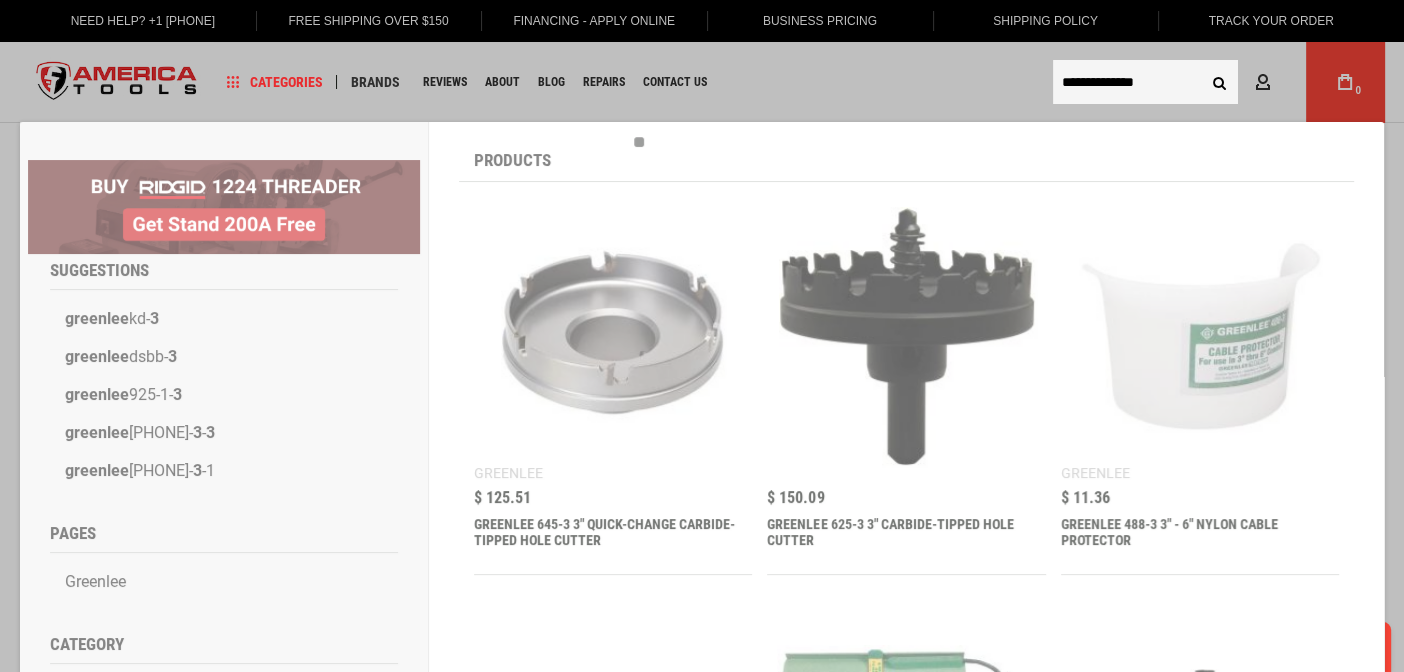 type on "**********" 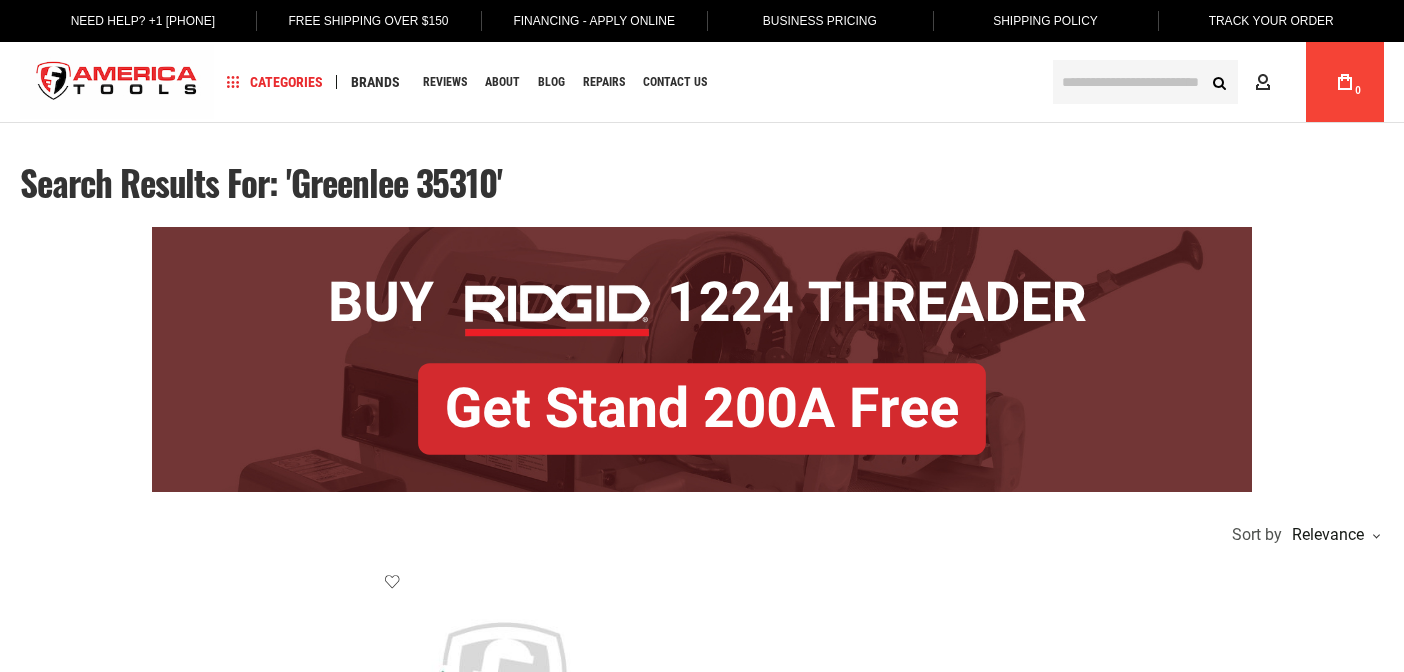 scroll, scrollTop: 0, scrollLeft: 0, axis: both 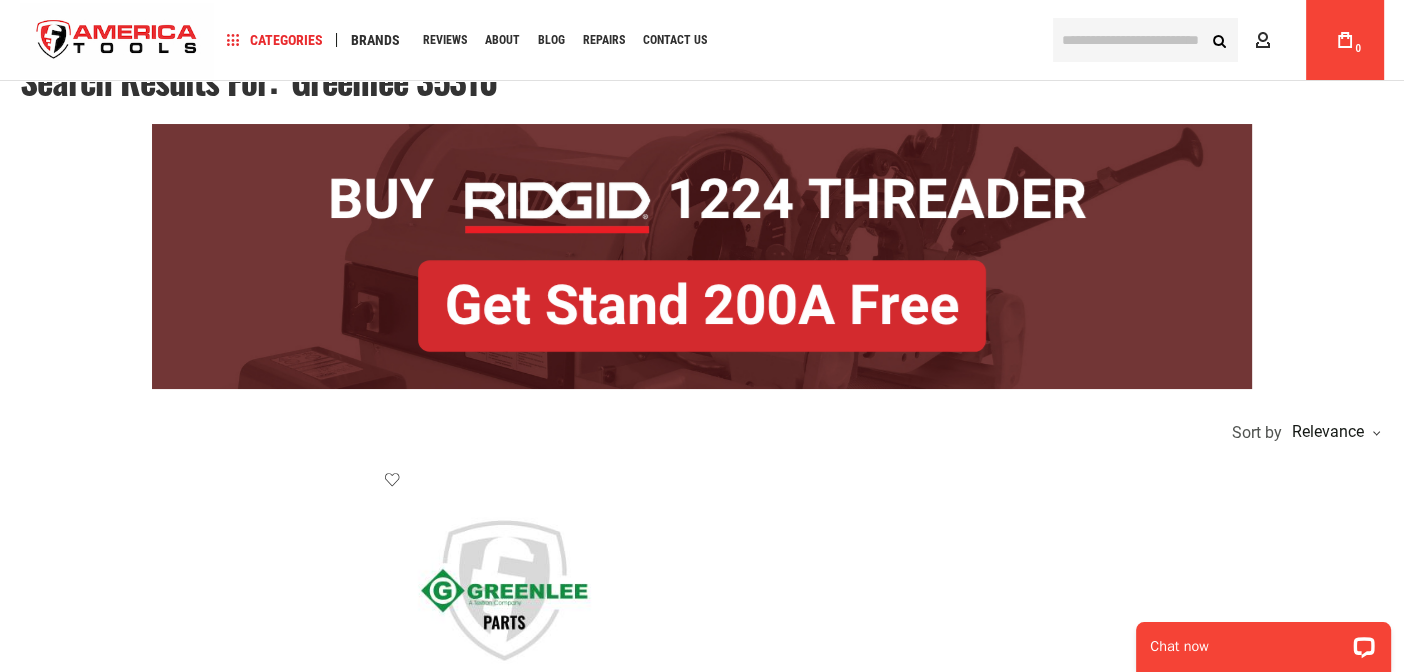 click at bounding box center [1145, 40] 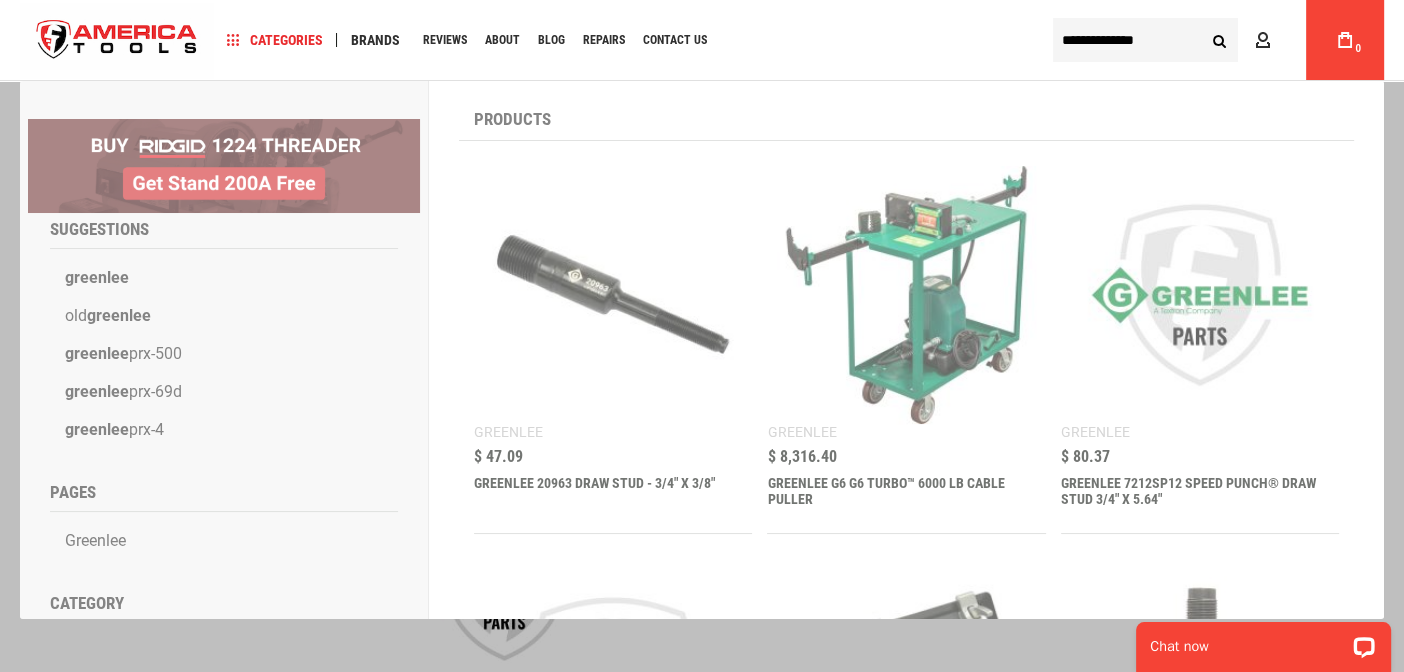type on "**********" 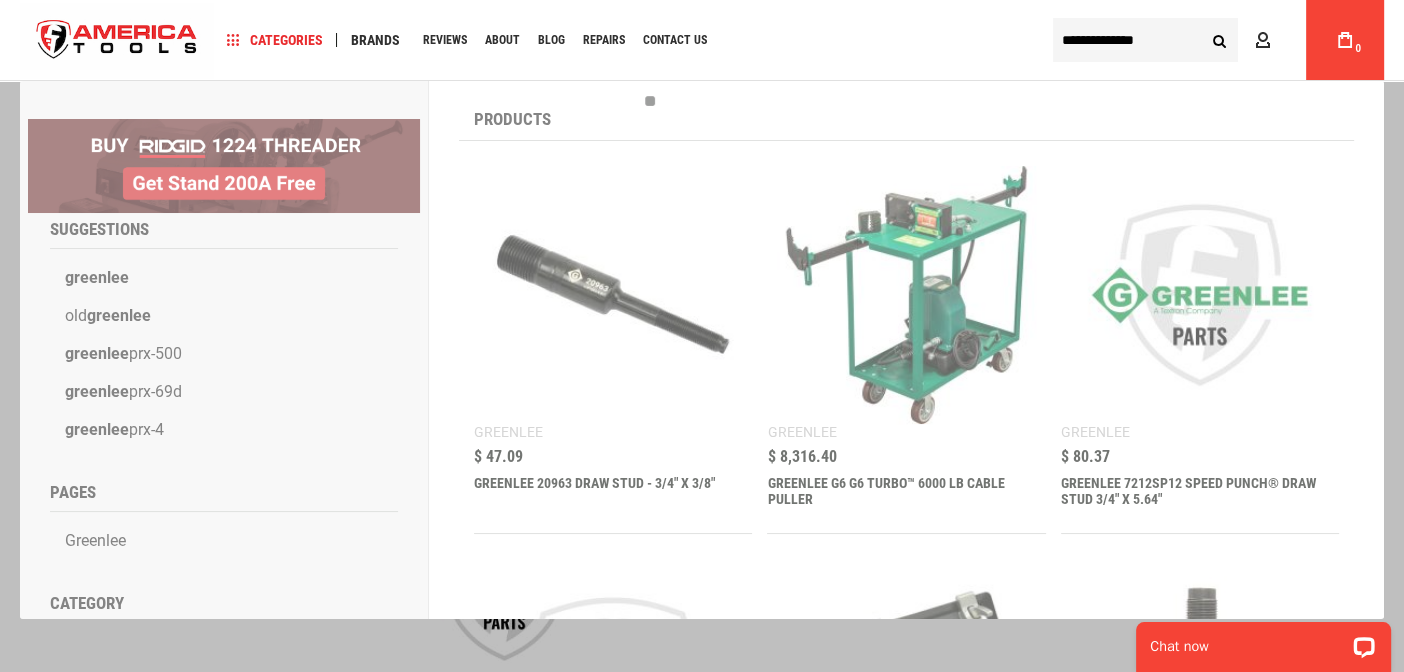 click on "Search" at bounding box center (1219, 40) 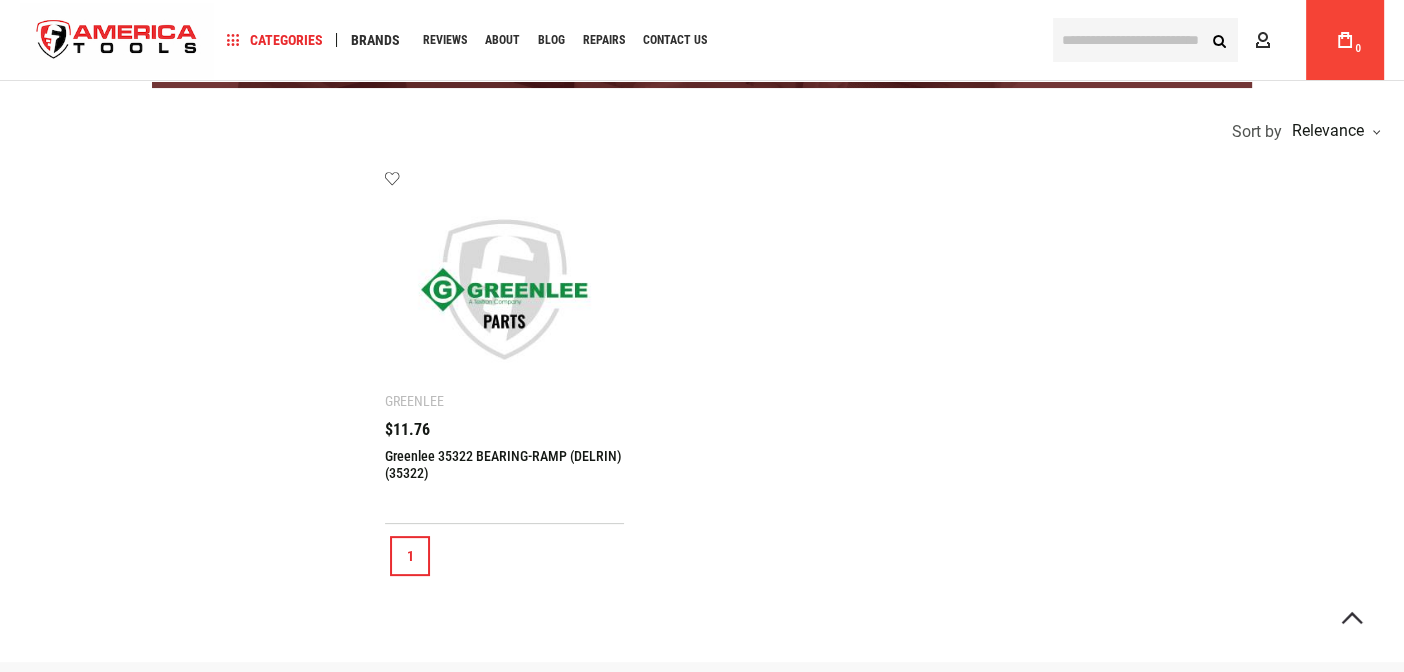 scroll, scrollTop: 400, scrollLeft: 0, axis: vertical 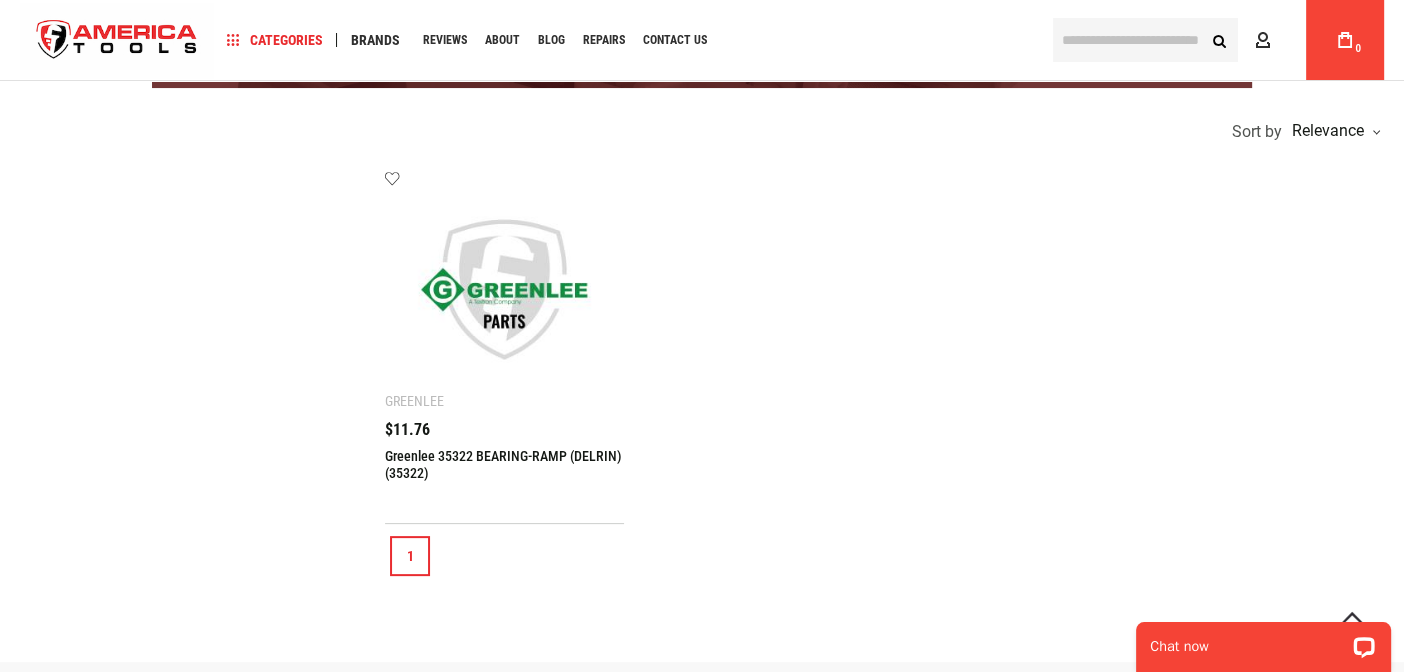 click at bounding box center (504, 289) 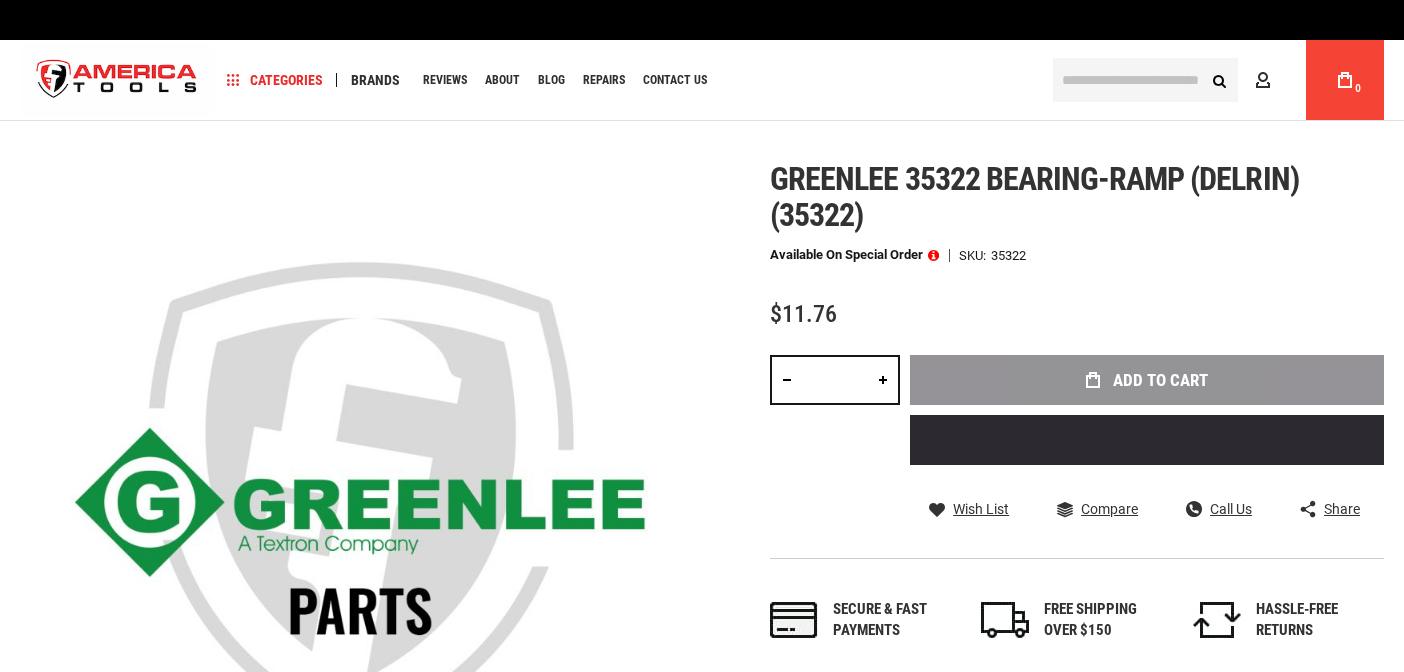 scroll, scrollTop: 0, scrollLeft: 0, axis: both 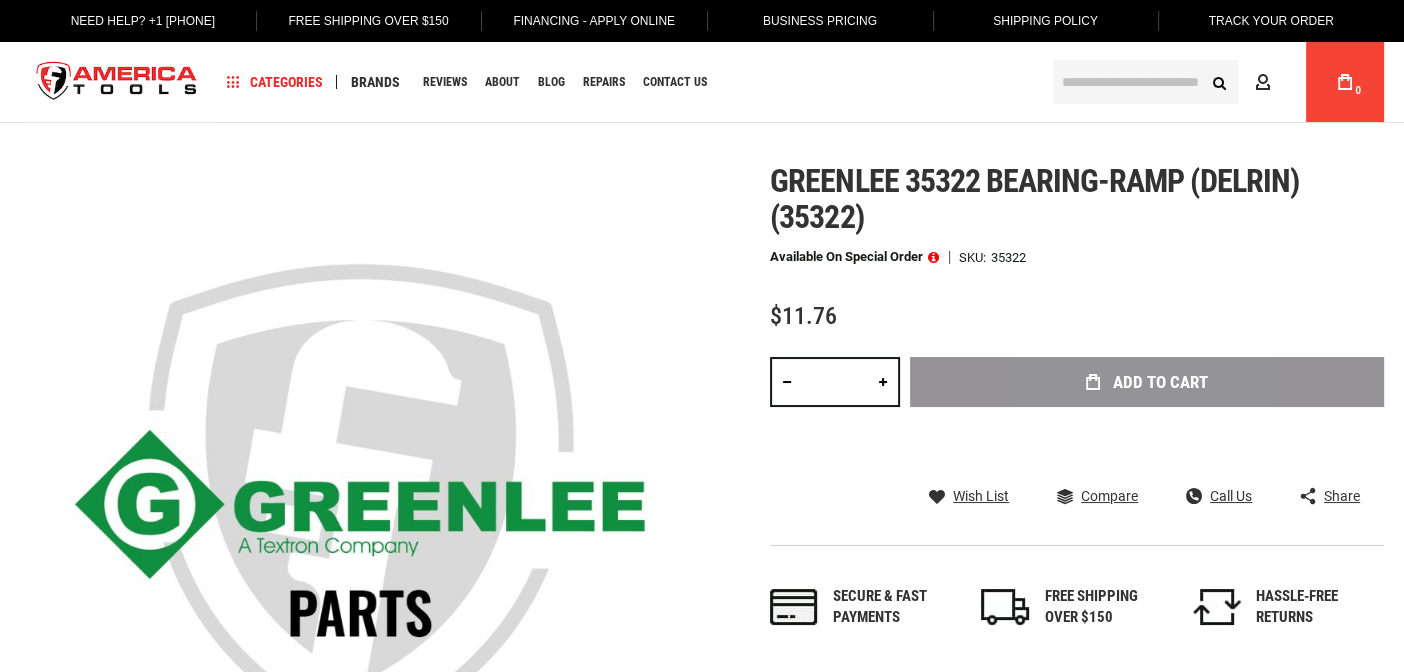 click at bounding box center [1145, 82] 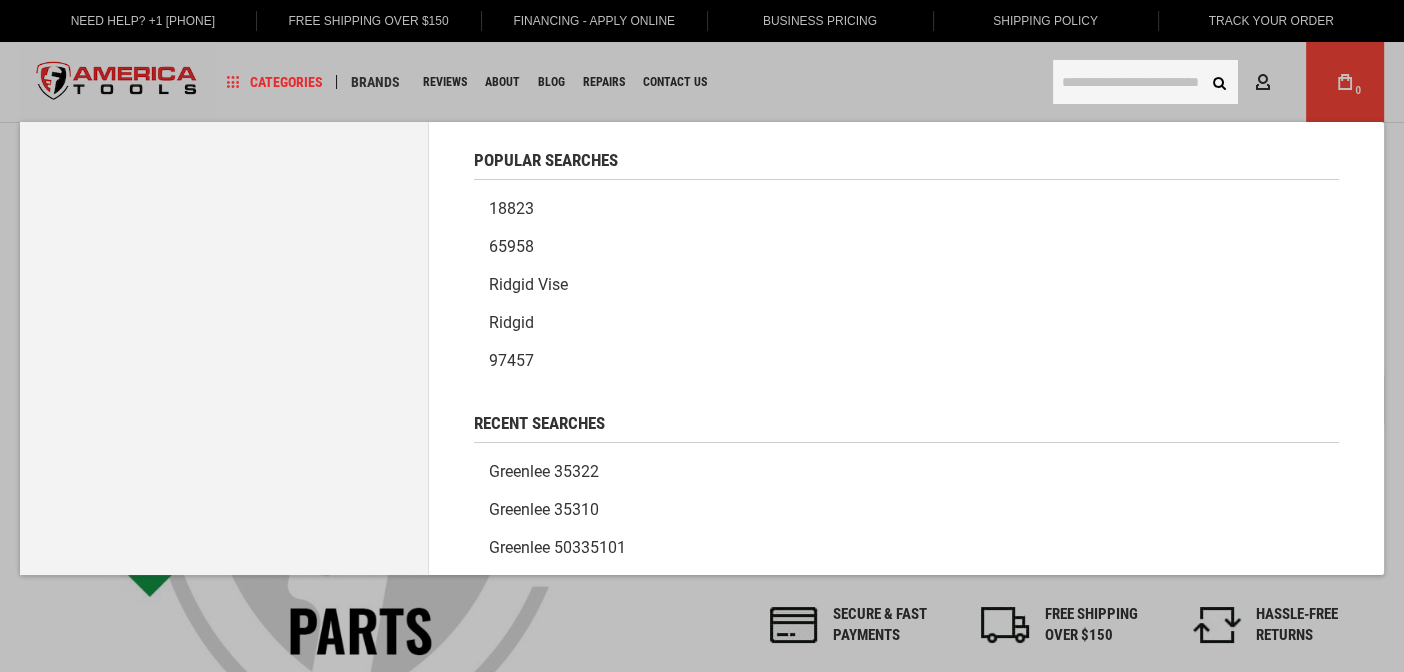 scroll, scrollTop: 0, scrollLeft: 0, axis: both 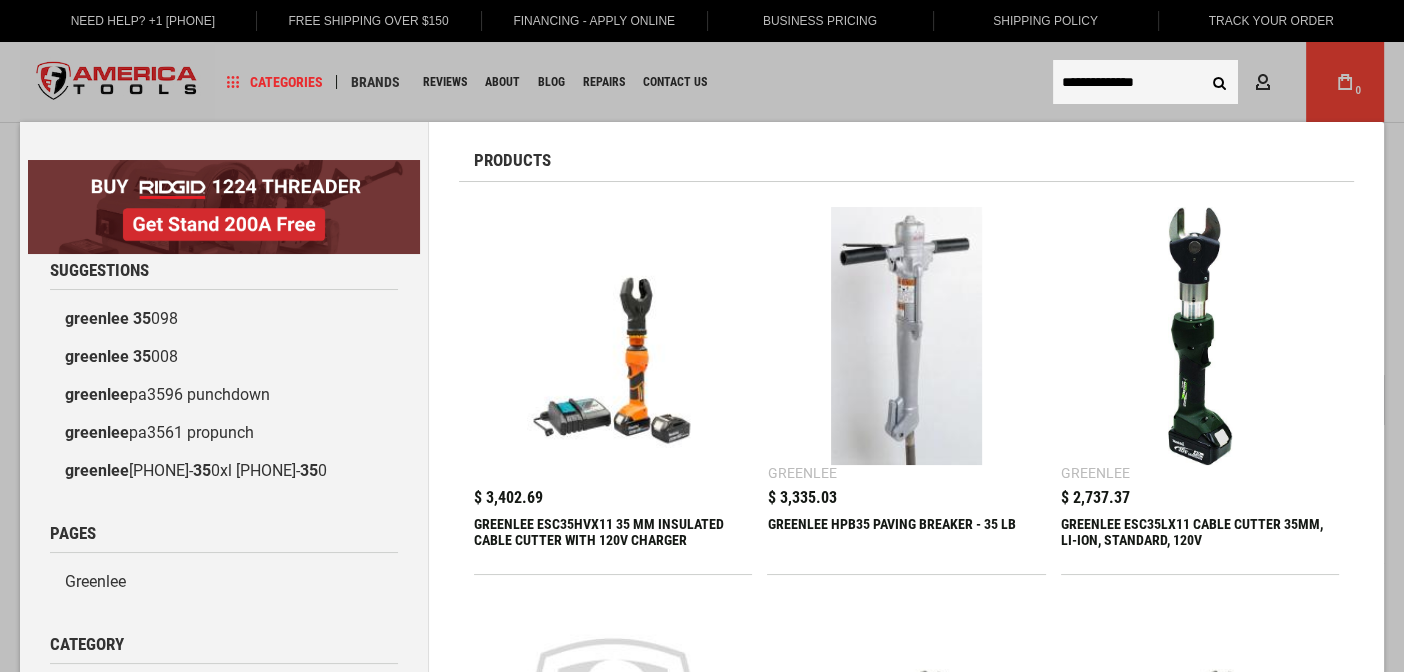 type on "**********" 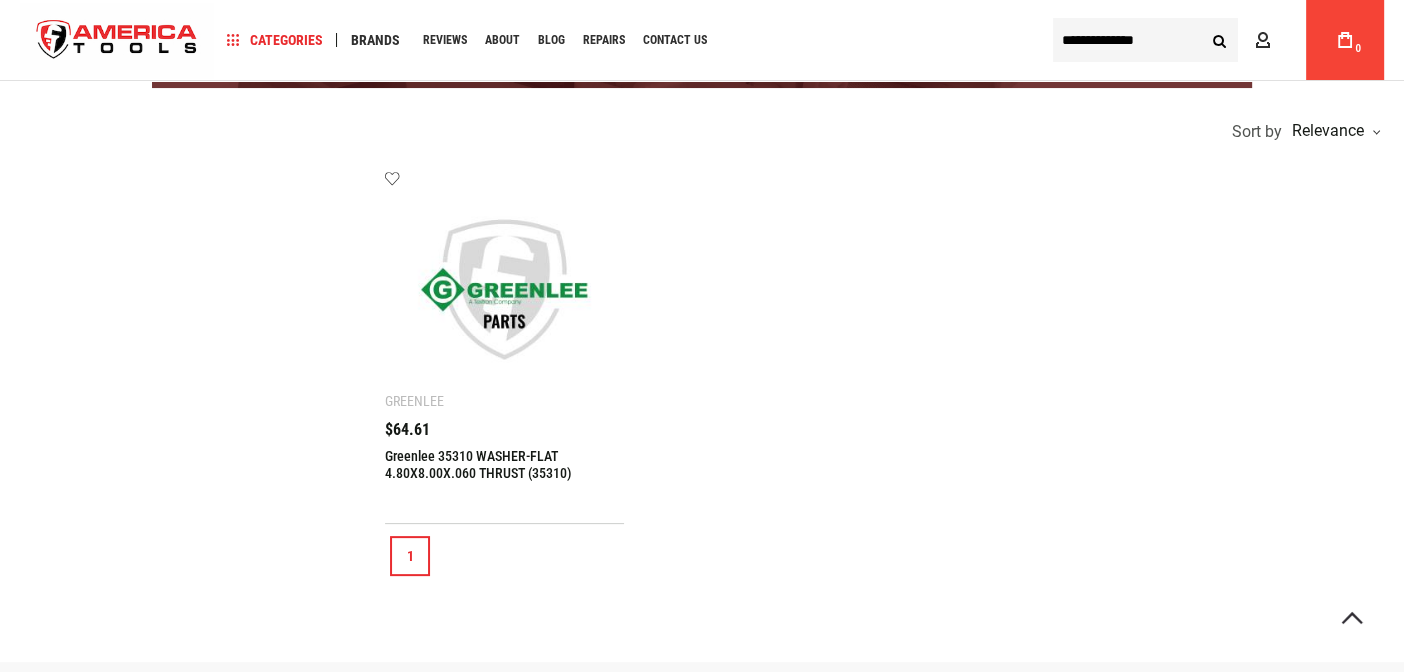 scroll, scrollTop: 400, scrollLeft: 0, axis: vertical 